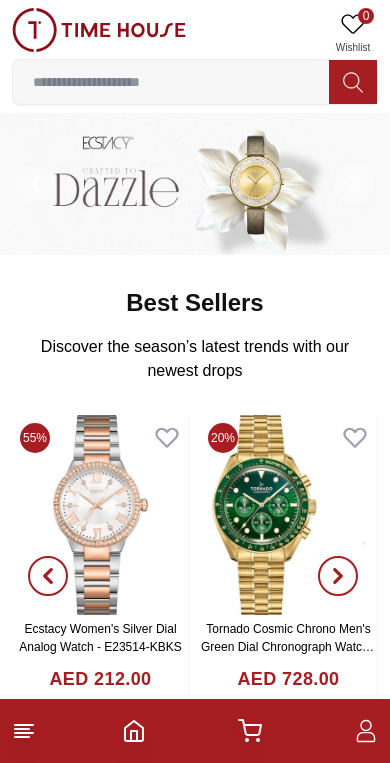 scroll, scrollTop: 0, scrollLeft: 0, axis: both 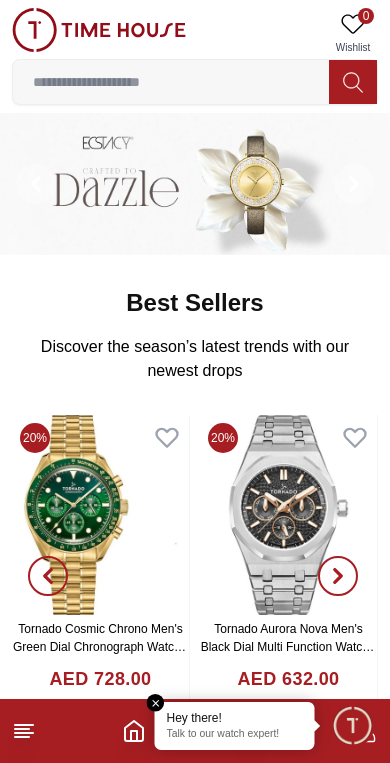 click on "Talk to our watch expert!" at bounding box center [235, 735] 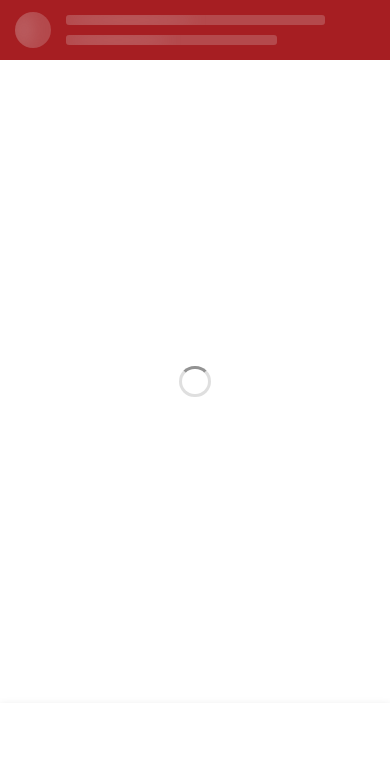 scroll, scrollTop: 0, scrollLeft: 0, axis: both 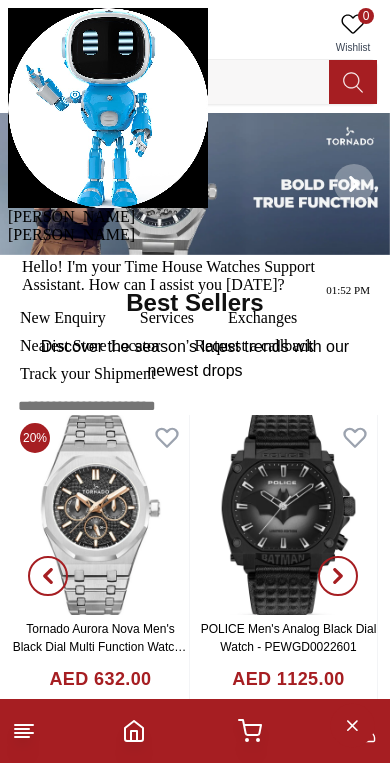 click at bounding box center (195, 438) 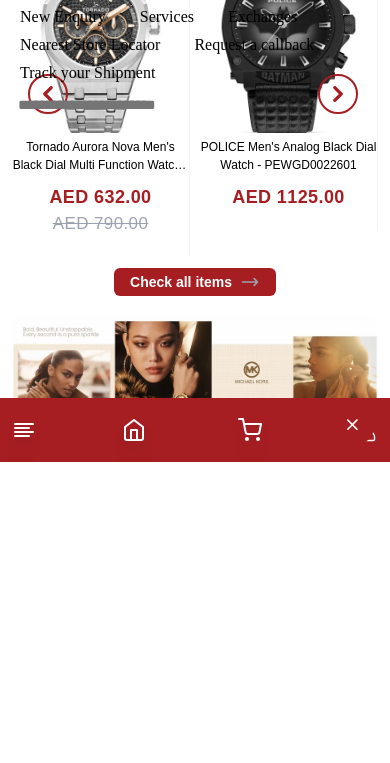 click on "Track your Shipment" at bounding box center [87, 73] 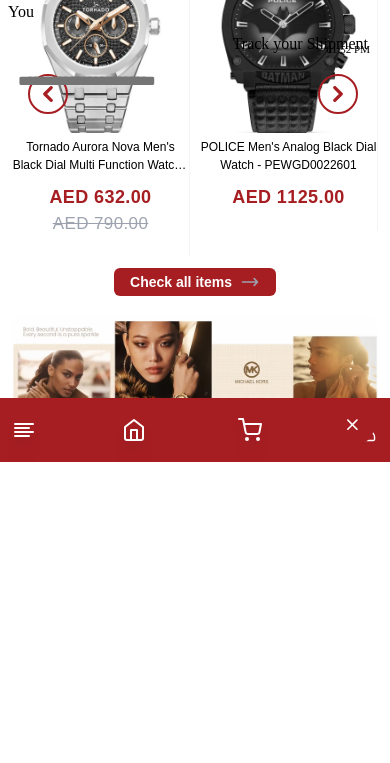 scroll, scrollTop: 482, scrollLeft: 0, axis: vertical 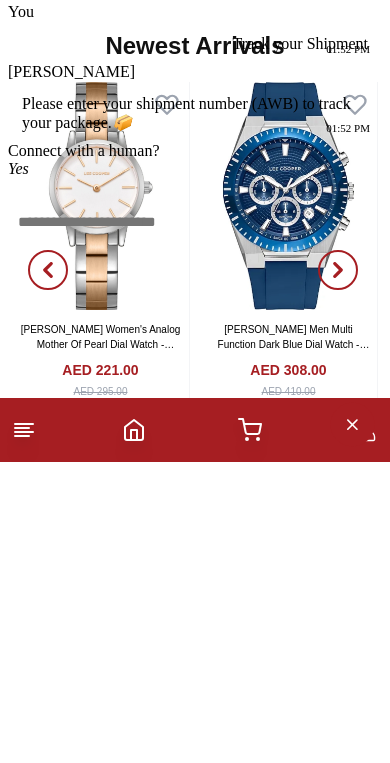 click on "Yes" at bounding box center (18, 168) 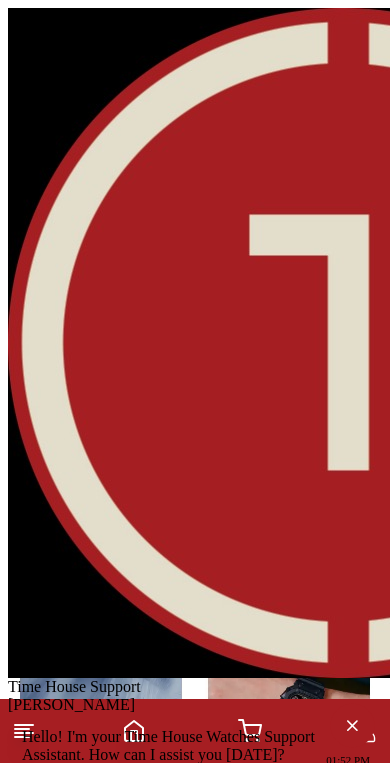scroll, scrollTop: 79, scrollLeft: 0, axis: vertical 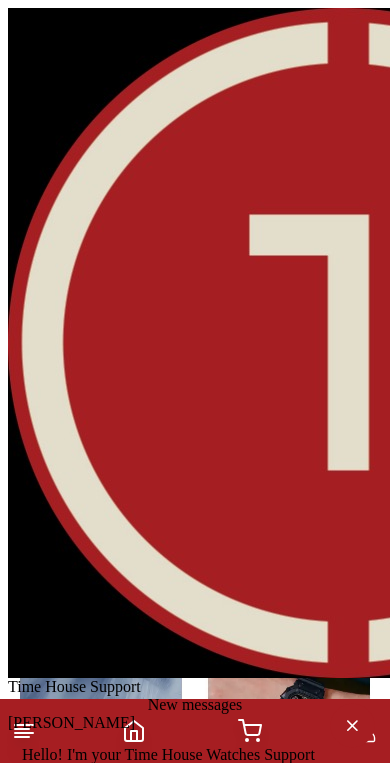 click at bounding box center (195, 1145) 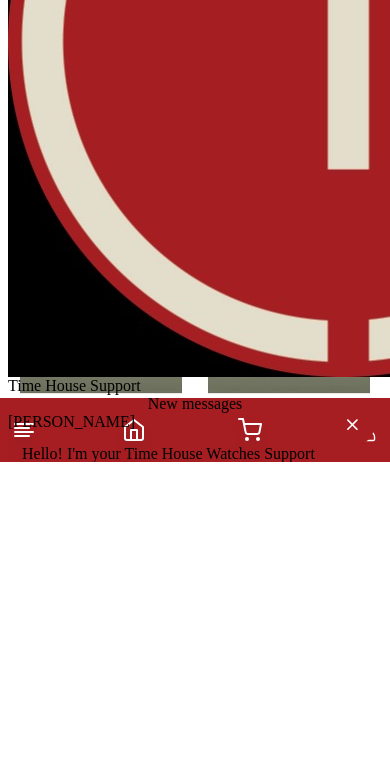type on "**********" 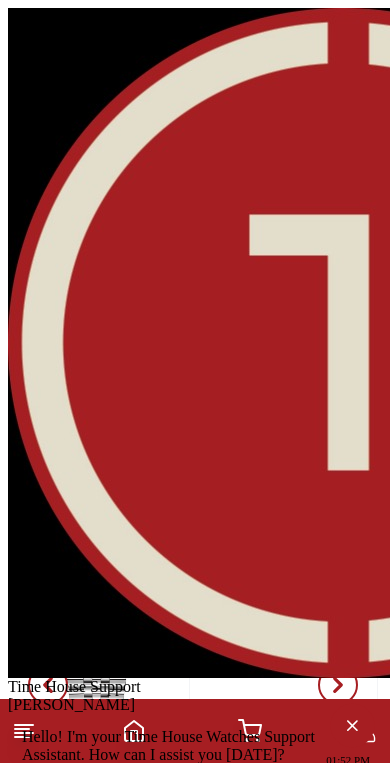 scroll, scrollTop: 143, scrollLeft: 0, axis: vertical 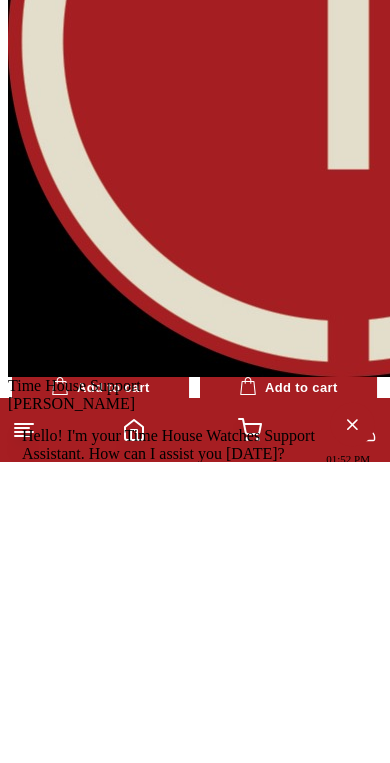 type on "**********" 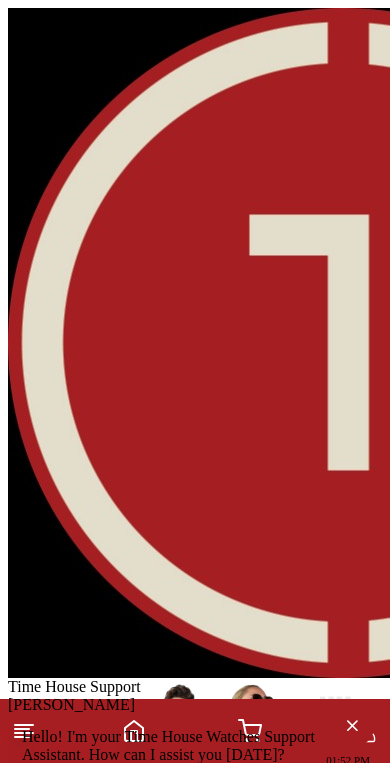 click on "**********" at bounding box center [195, 1187] 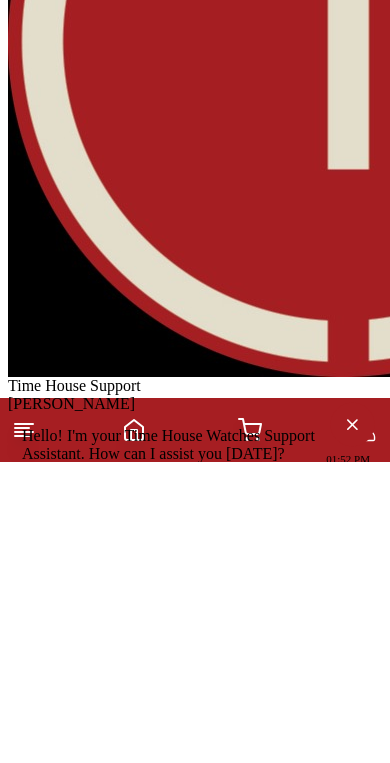 scroll, scrollTop: 2334, scrollLeft: 0, axis: vertical 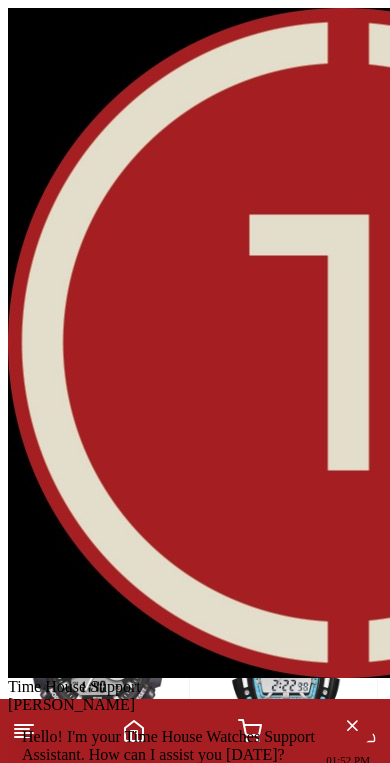 click on "**********" at bounding box center [195, 1187] 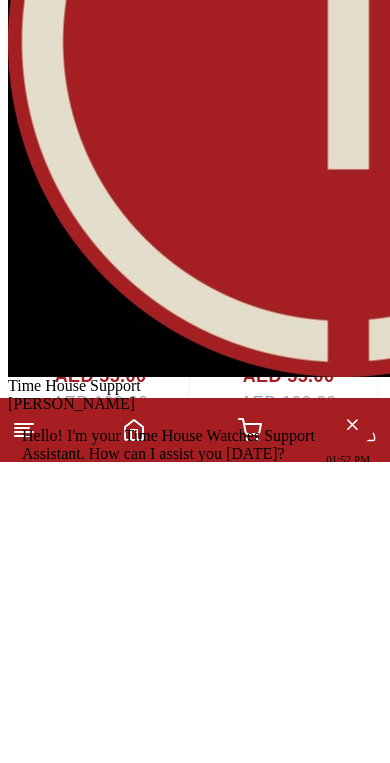 type 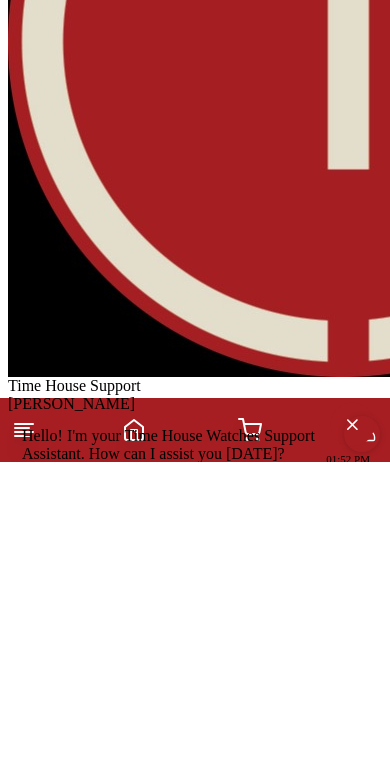 scroll, scrollTop: 0, scrollLeft: 0, axis: both 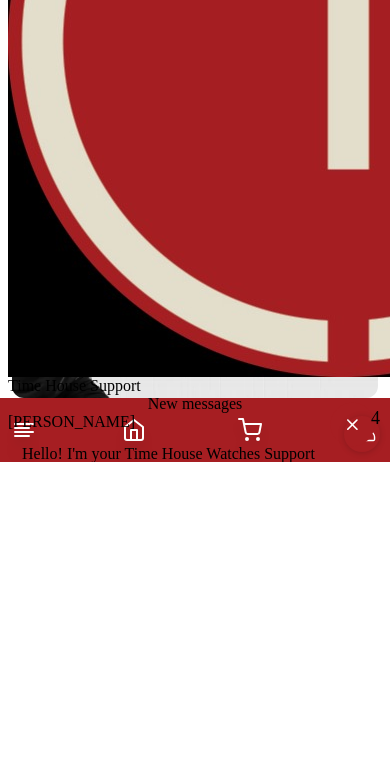 click on "4" at bounding box center (375, 418) 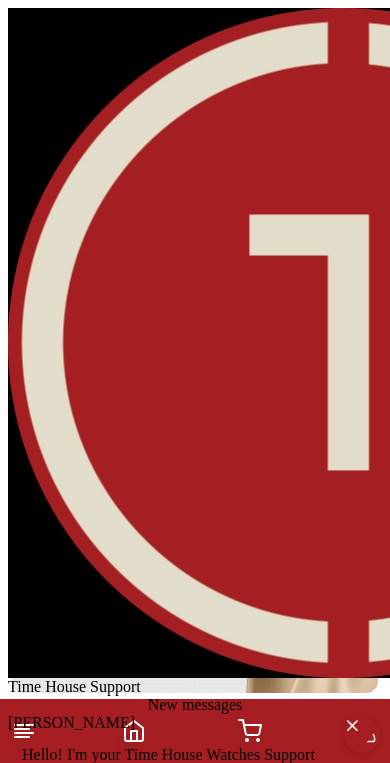 scroll, scrollTop: 229, scrollLeft: 0, axis: vertical 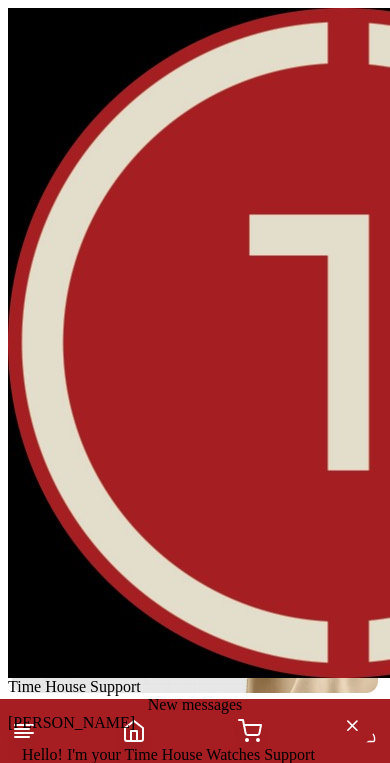click at bounding box center (8, 8) 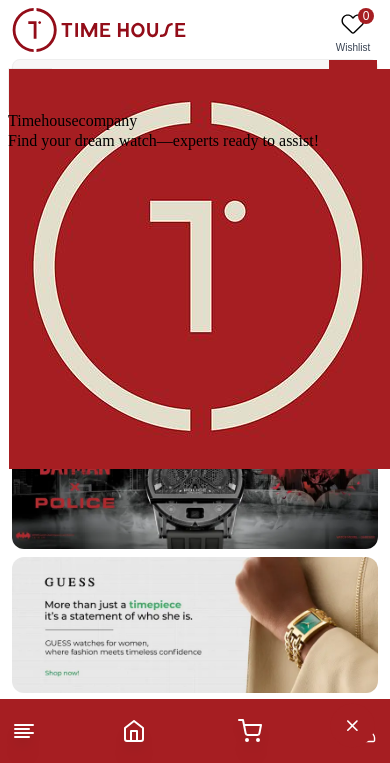 click on "Time House Support   Operator is typing.." at bounding box center [165, 889] 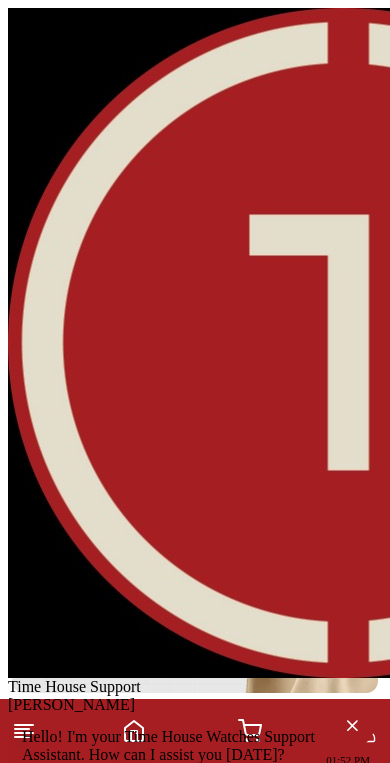 scroll, scrollTop: 3413, scrollLeft: 0, axis: vertical 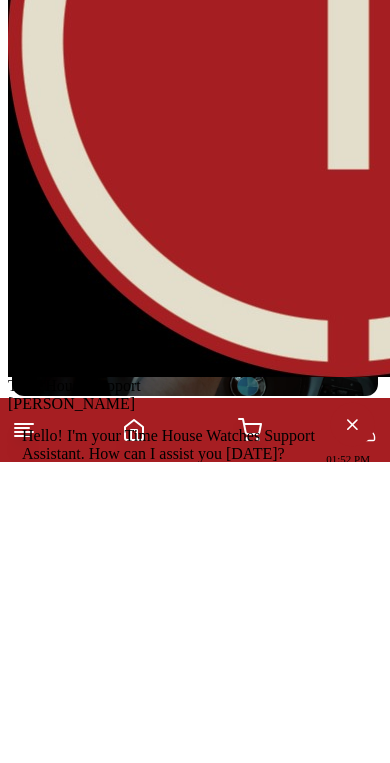 click on "**********" at bounding box center [195, 928] 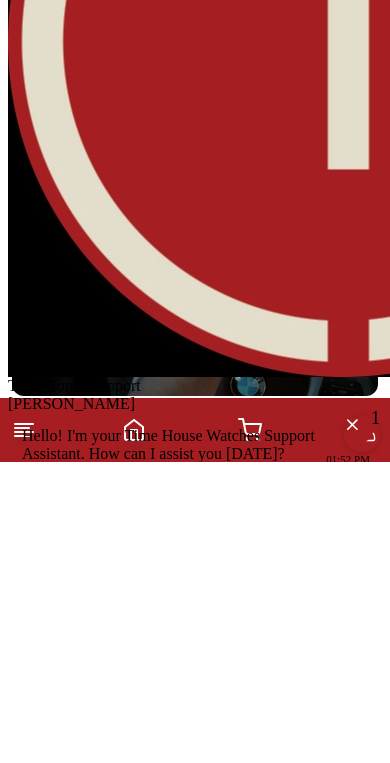 scroll, scrollTop: 355, scrollLeft: 0, axis: vertical 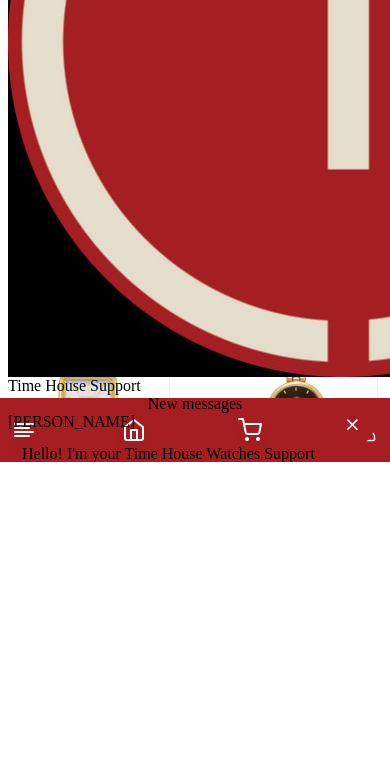 click on "**********" at bounding box center [195, 1024] 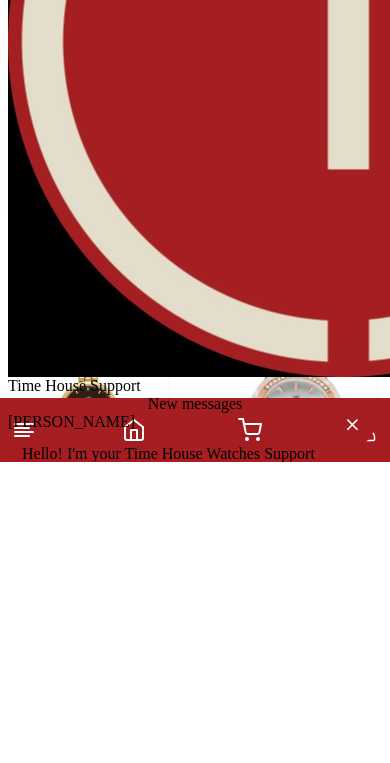 type on "*" 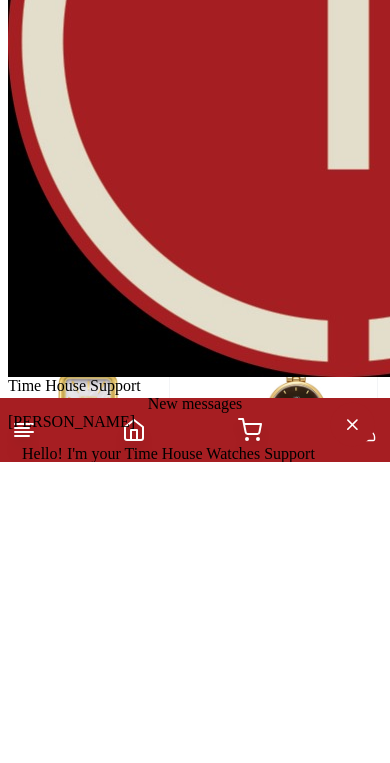 click on "**********" at bounding box center (195, 1024) 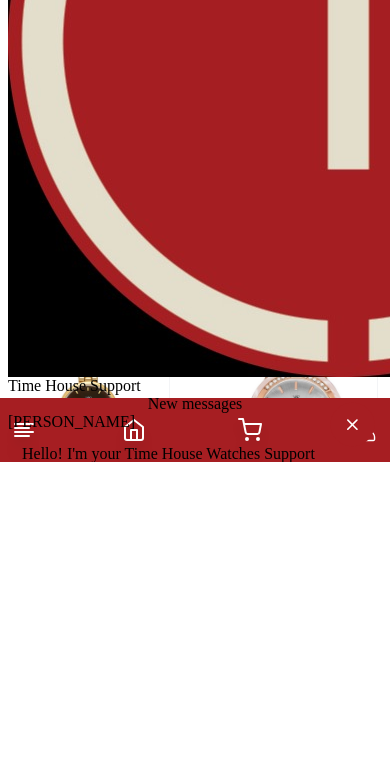 scroll, scrollTop: 4177, scrollLeft: 0, axis: vertical 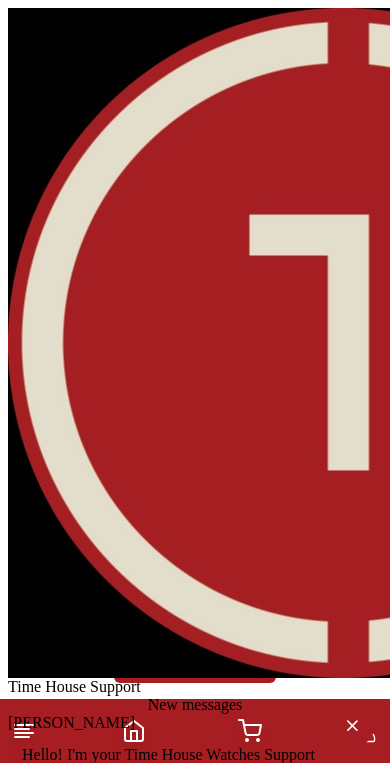 click at bounding box center [10, 1375] 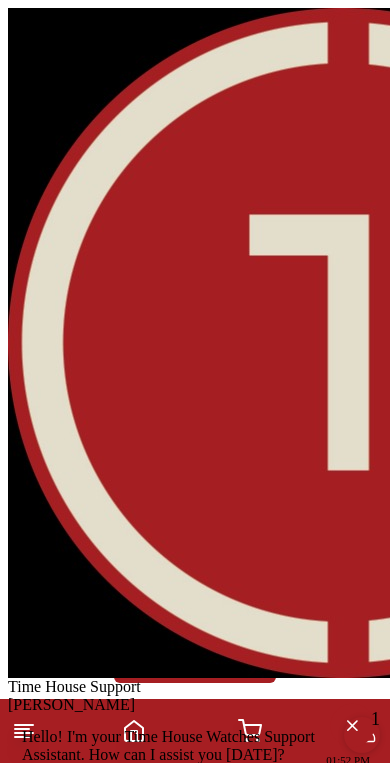 scroll, scrollTop: 555, scrollLeft: 0, axis: vertical 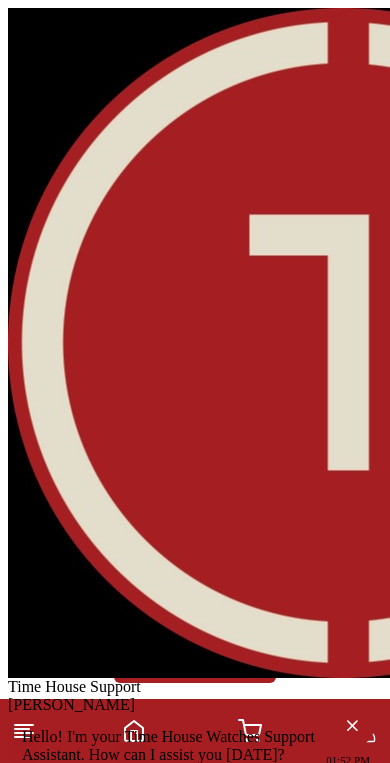 click at bounding box center (195, 1445) 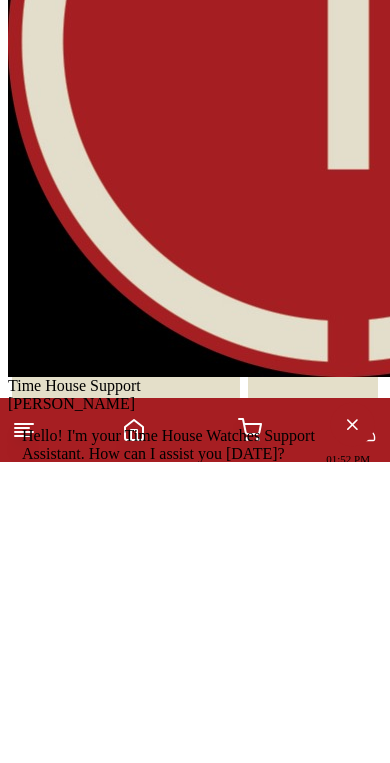 type on "**********" 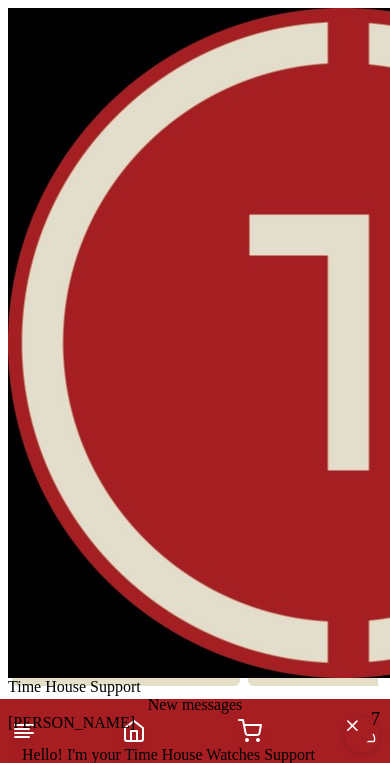 scroll, scrollTop: 779, scrollLeft: 0, axis: vertical 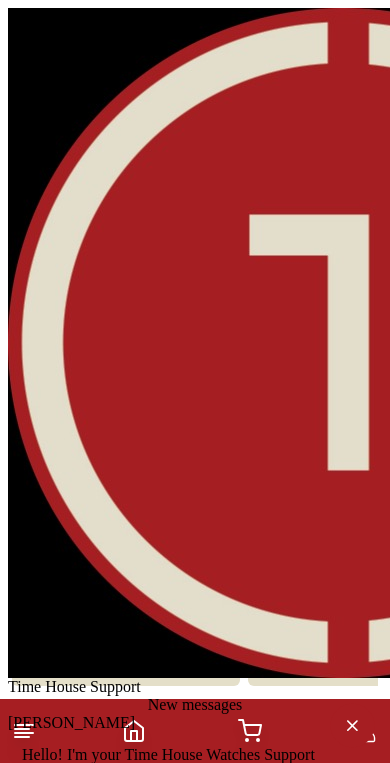 click at bounding box center (195, 1583) 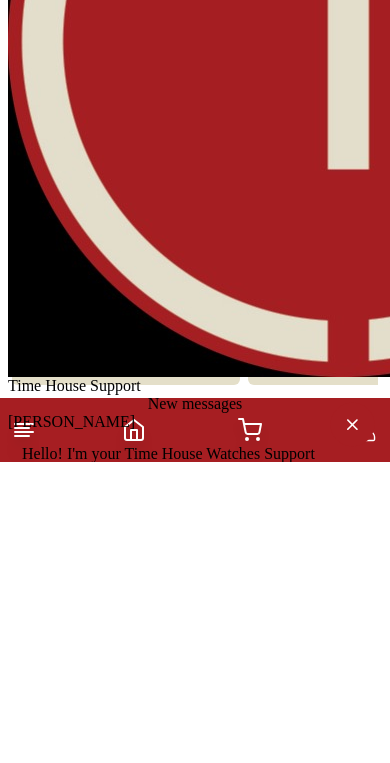 type on "****" 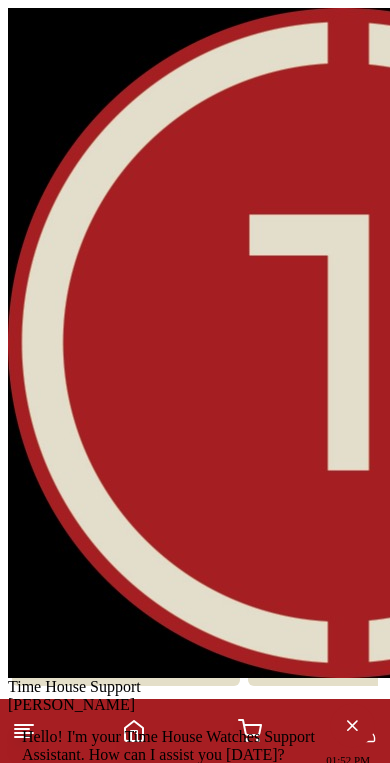 scroll, scrollTop: 843, scrollLeft: 0, axis: vertical 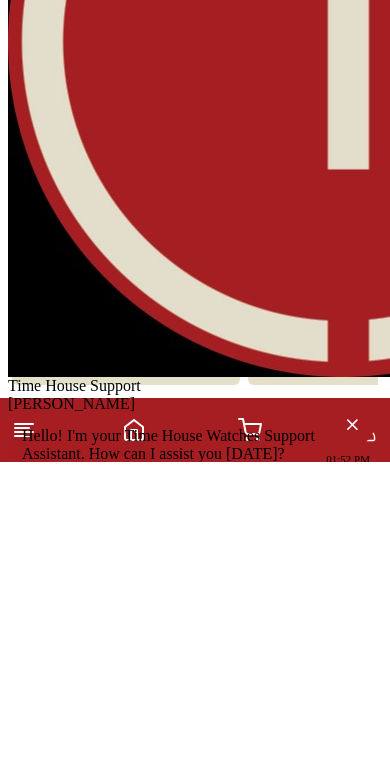 click on "**********" at bounding box center [195, 1324] 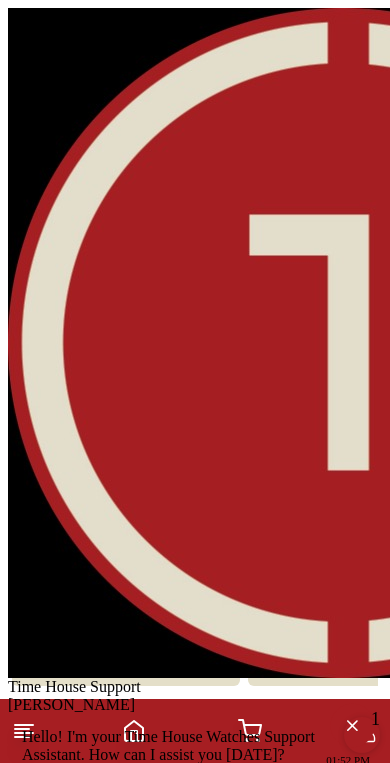 scroll, scrollTop: 1027, scrollLeft: 0, axis: vertical 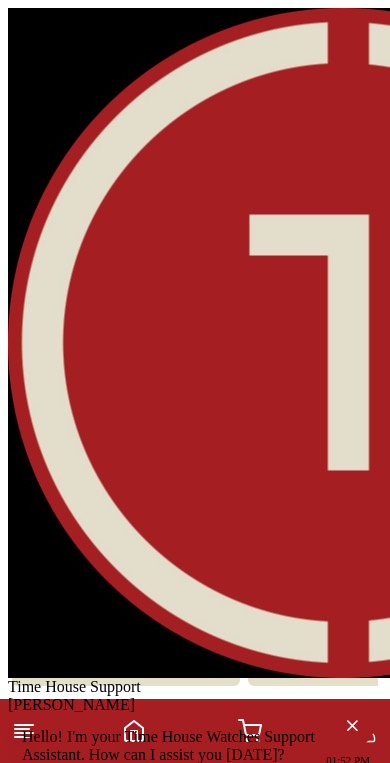click at bounding box center (195, 1745) 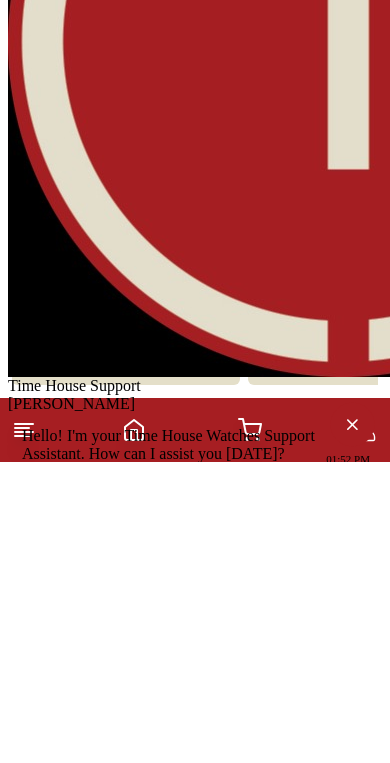 type on "**********" 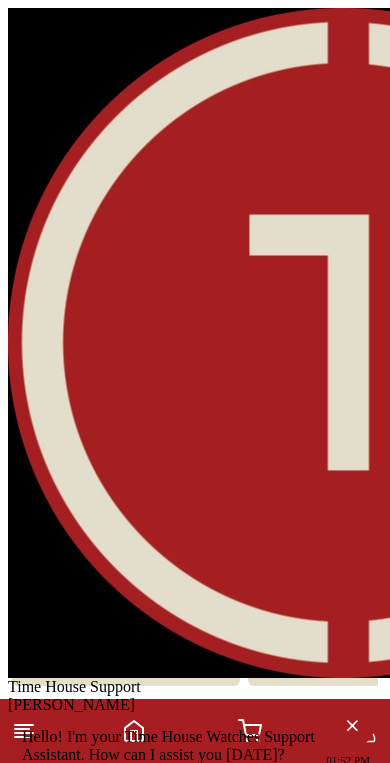 scroll, scrollTop: 1091, scrollLeft: 0, axis: vertical 